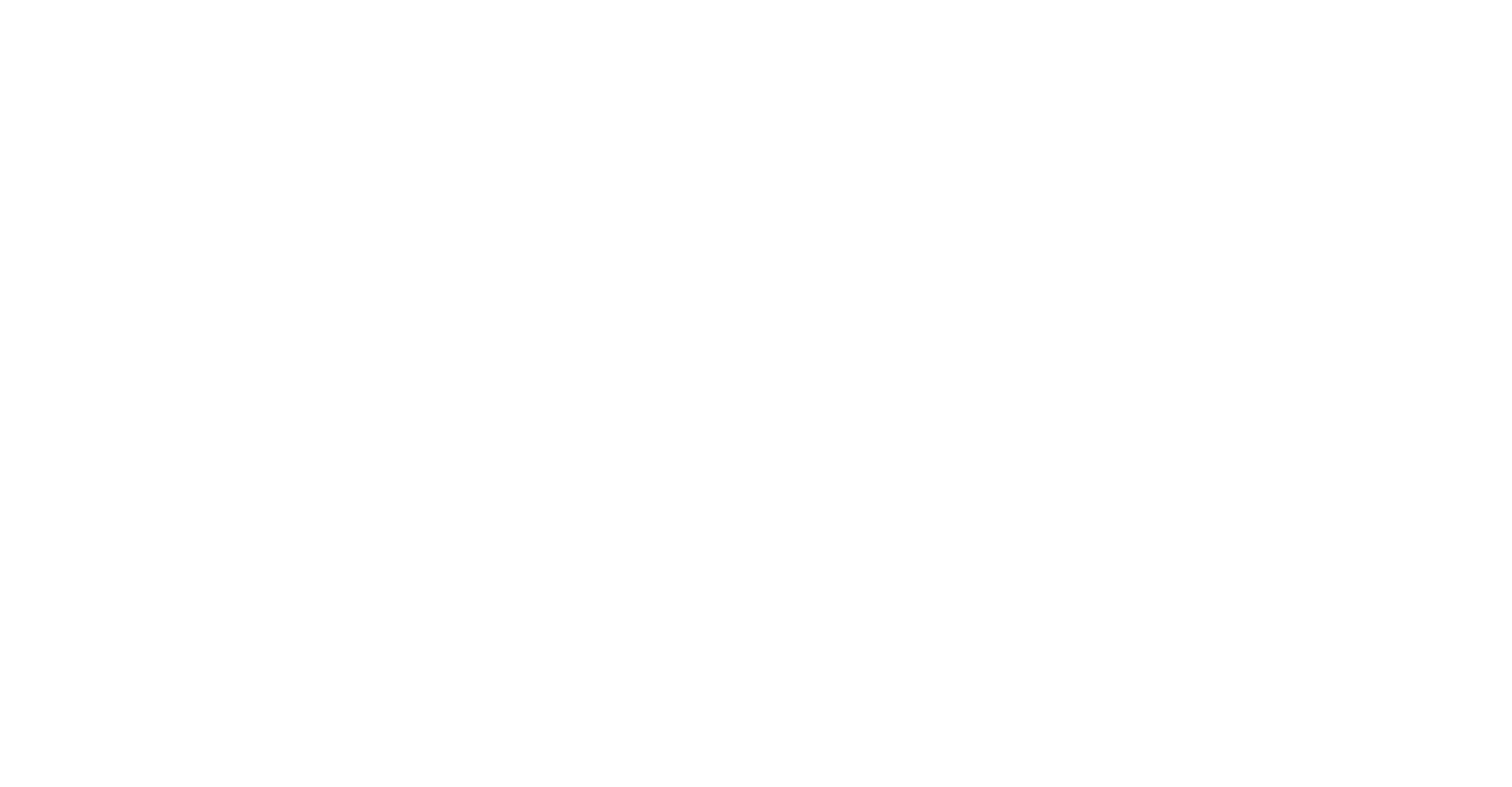 scroll, scrollTop: 0, scrollLeft: 0, axis: both 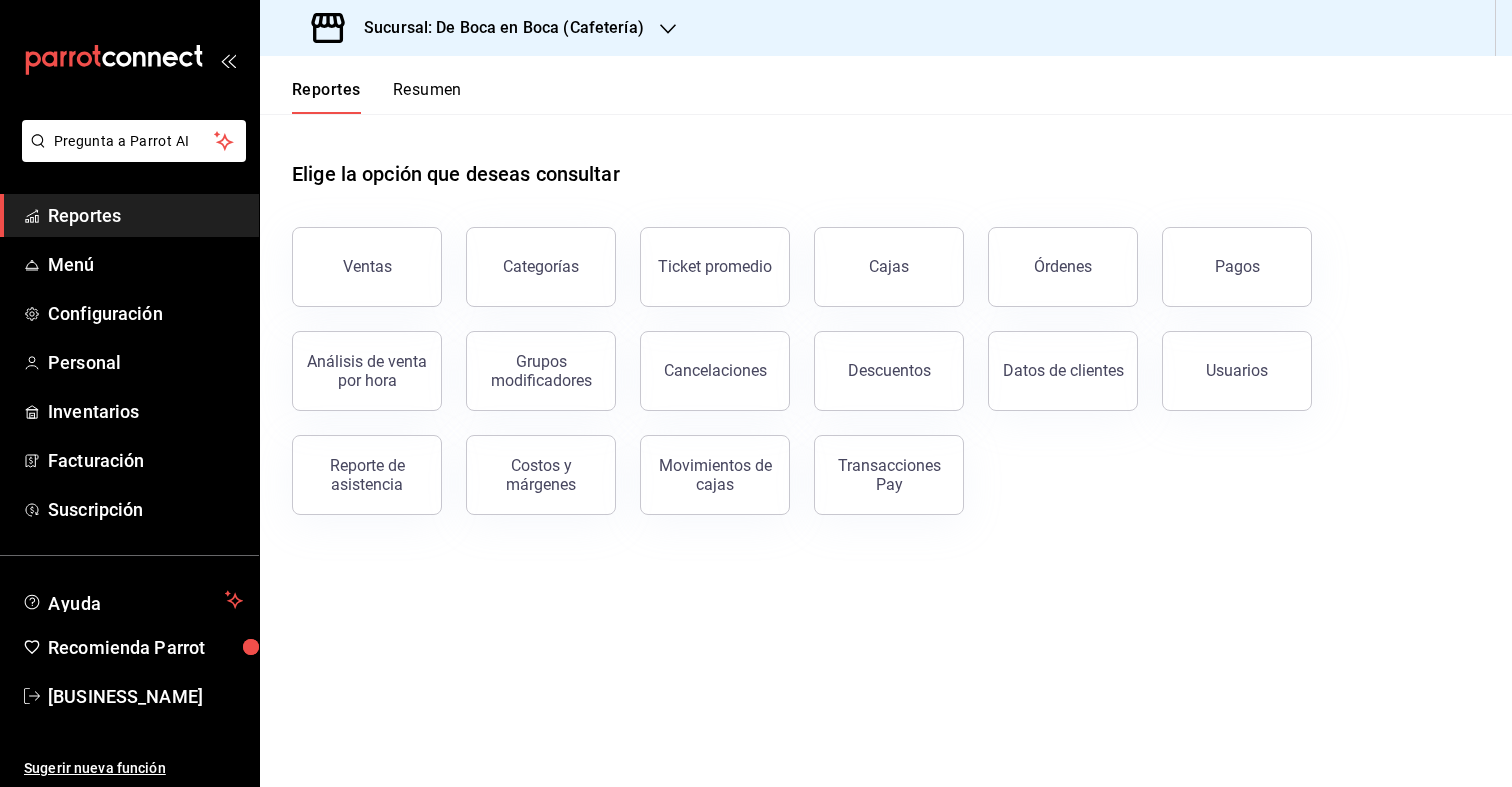 click on "Reportes" at bounding box center [145, 215] 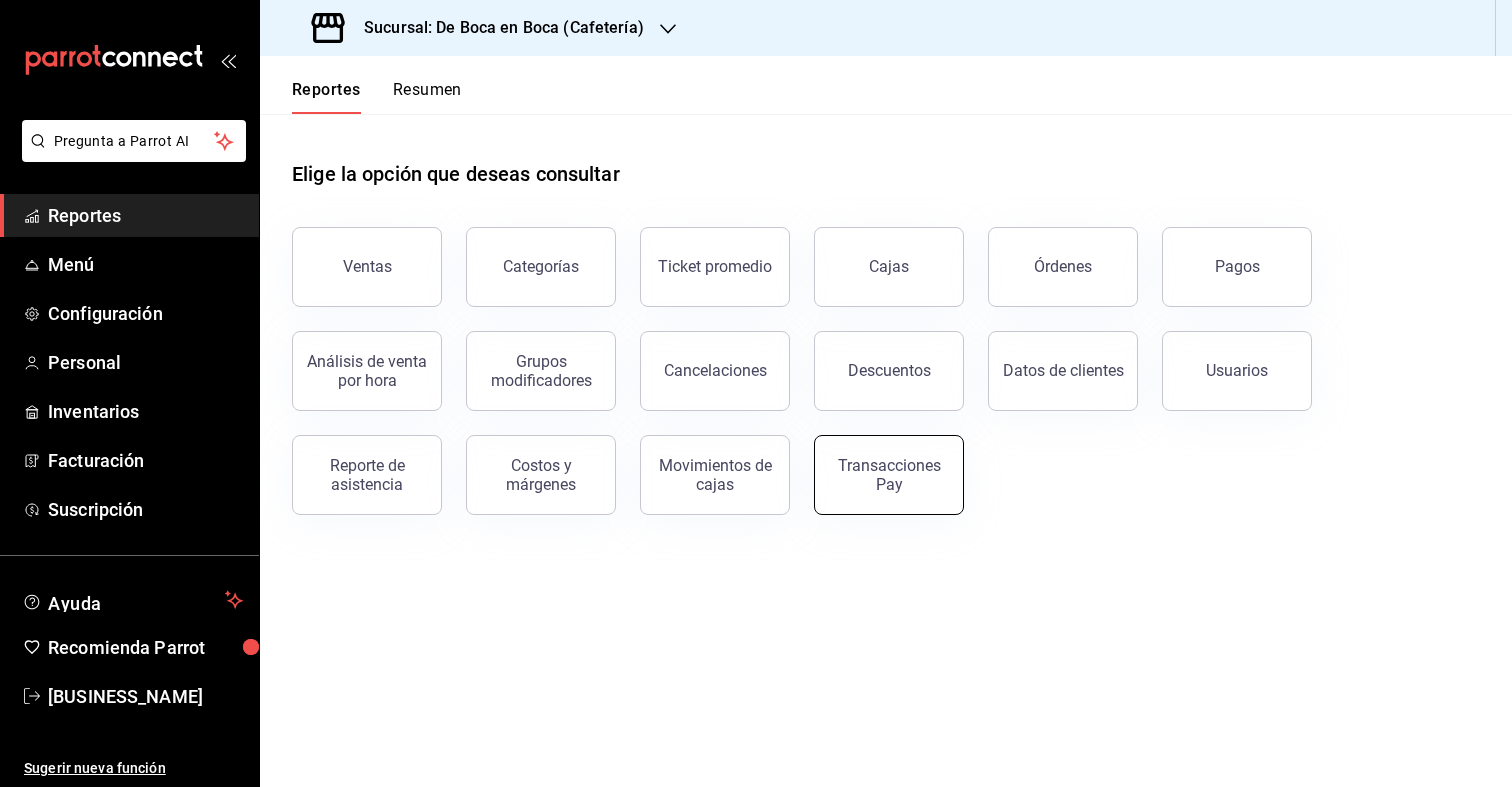 click on "Transacciones Pay" at bounding box center [889, 475] 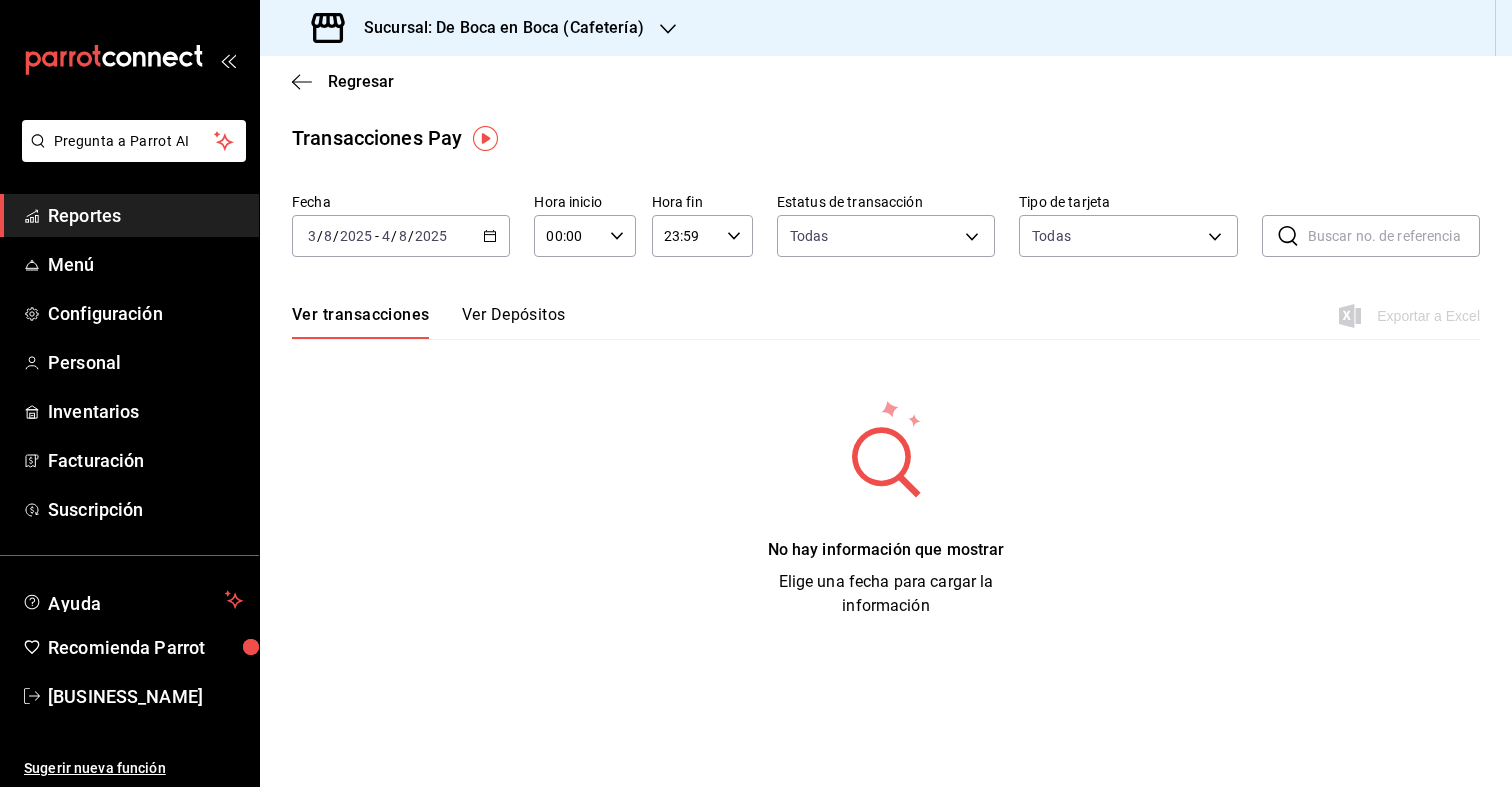 click on "2025-08-03 3 / 8 / 2025 - 2025-08-04 4 / 8 / 2025" at bounding box center [401, 236] 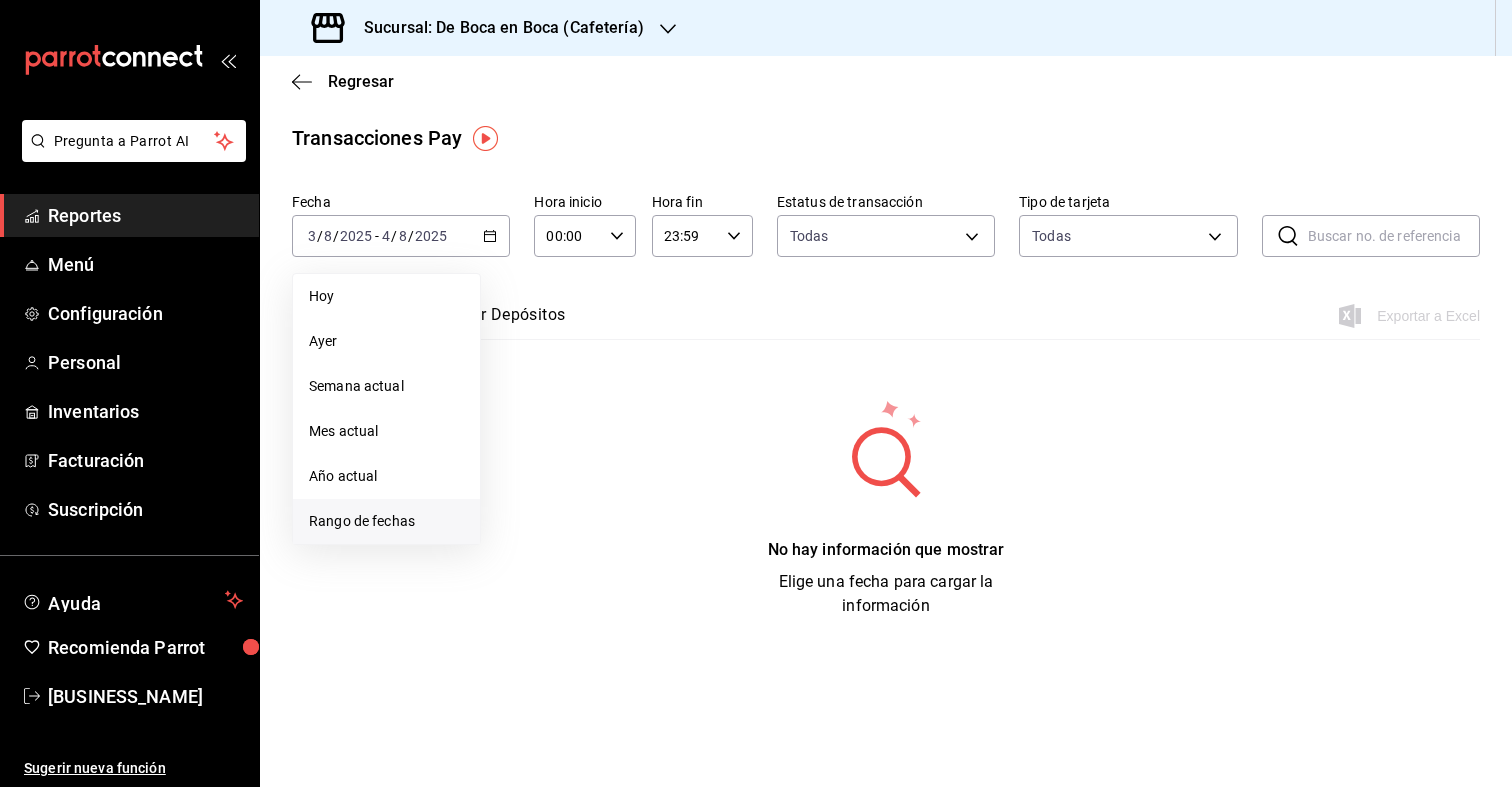 click on "Rango de fechas" at bounding box center (386, 521) 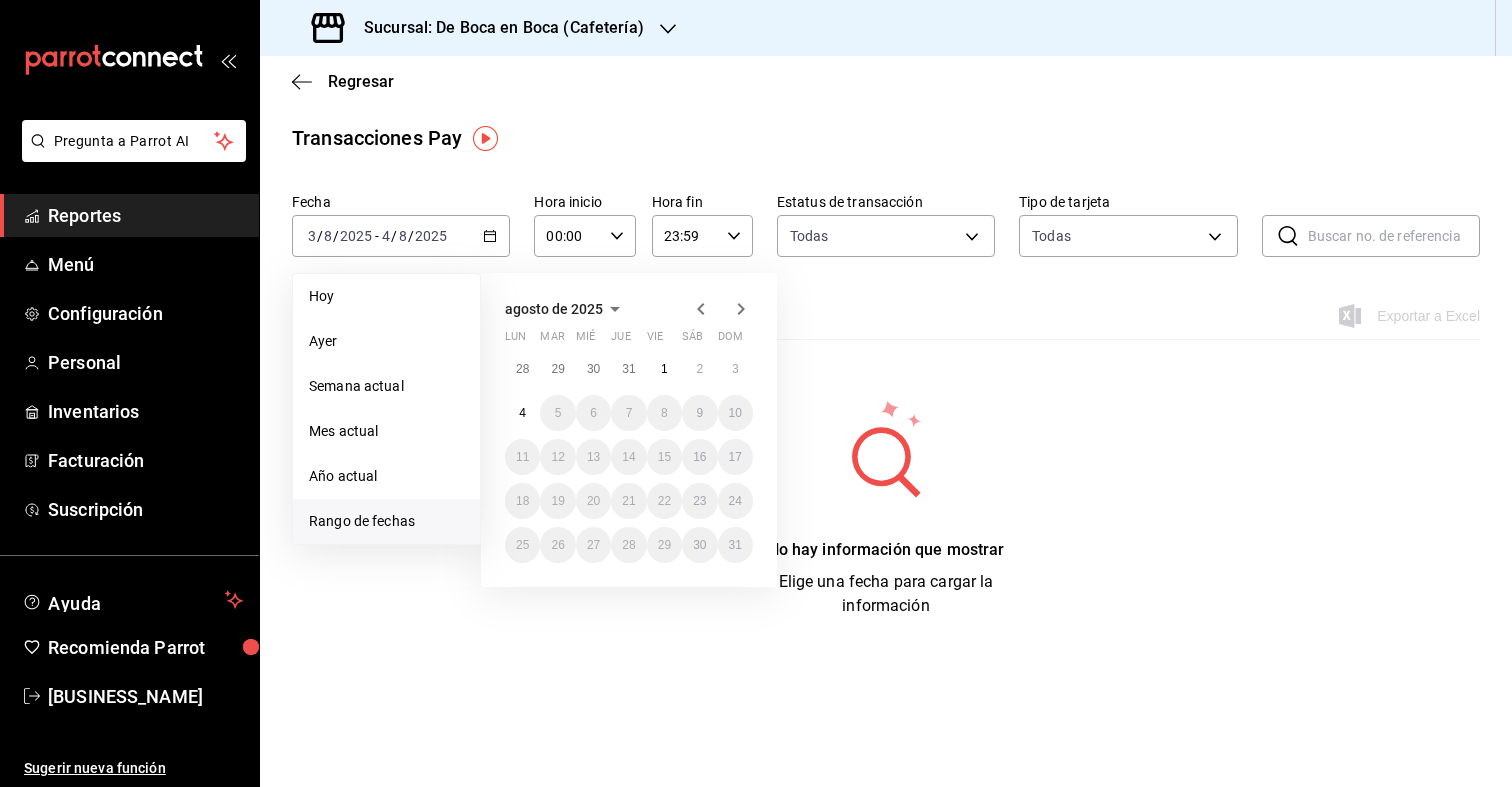 click 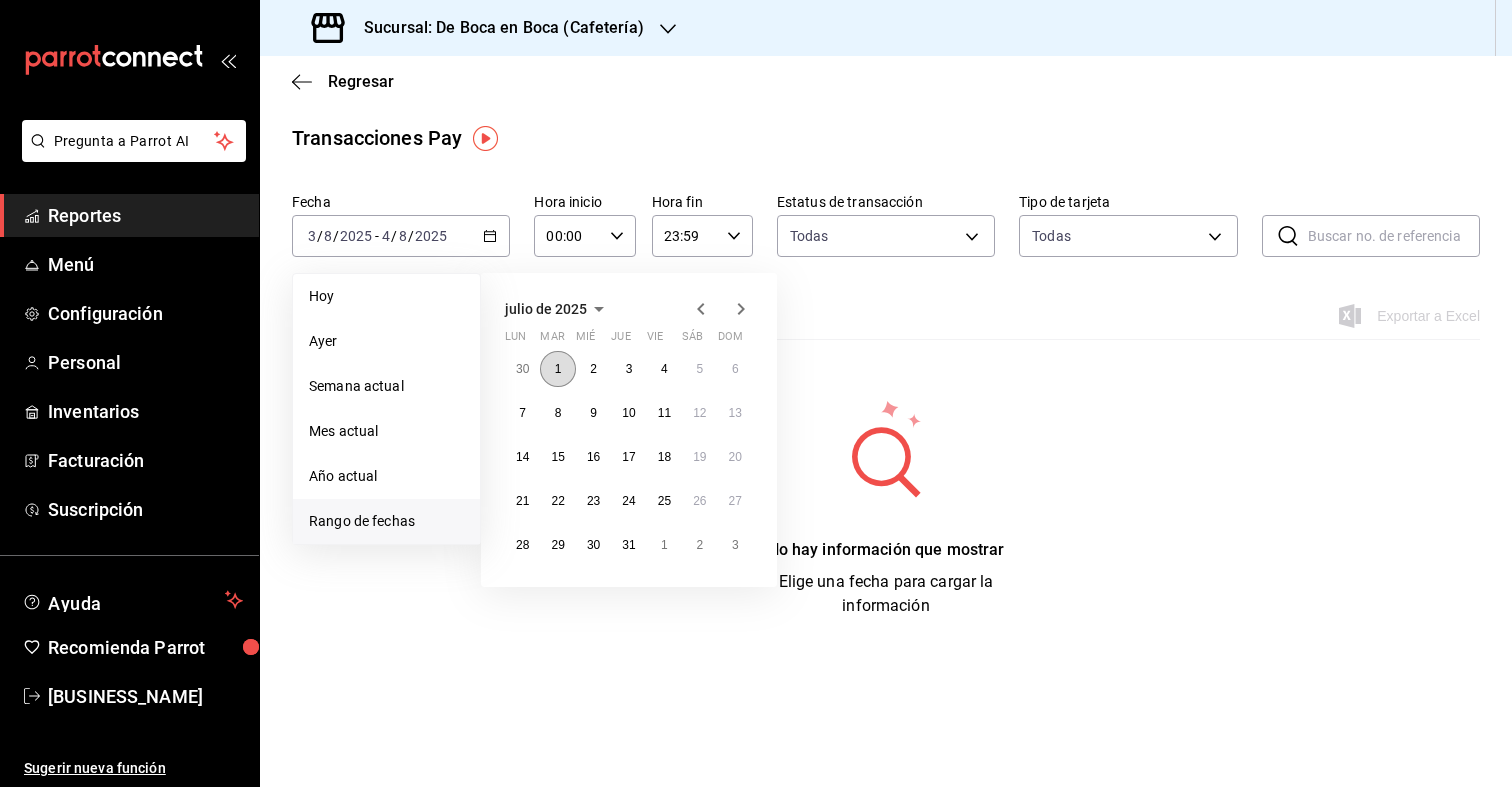 click on "1" at bounding box center [558, 369] 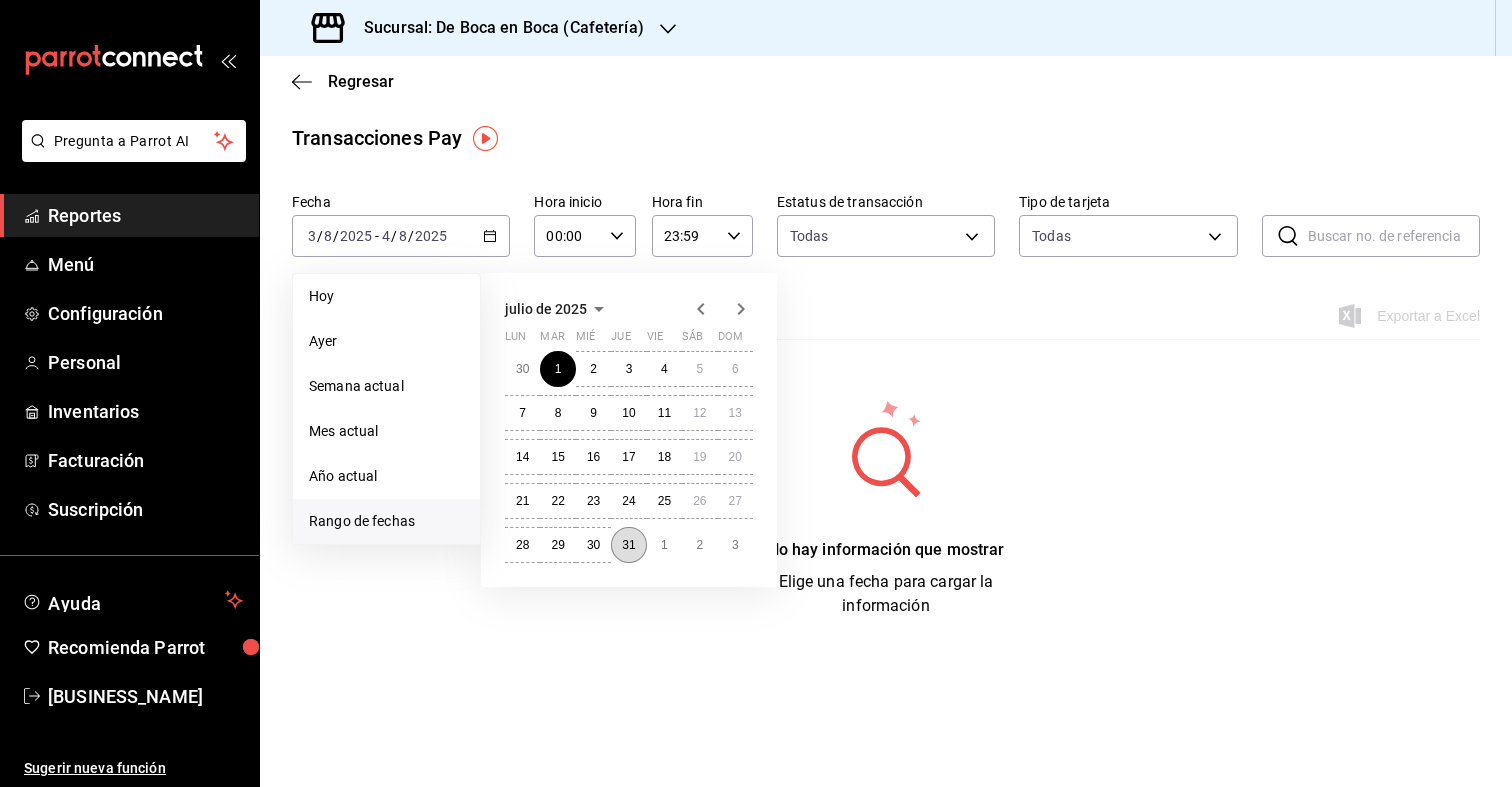 click on "31" at bounding box center (628, 545) 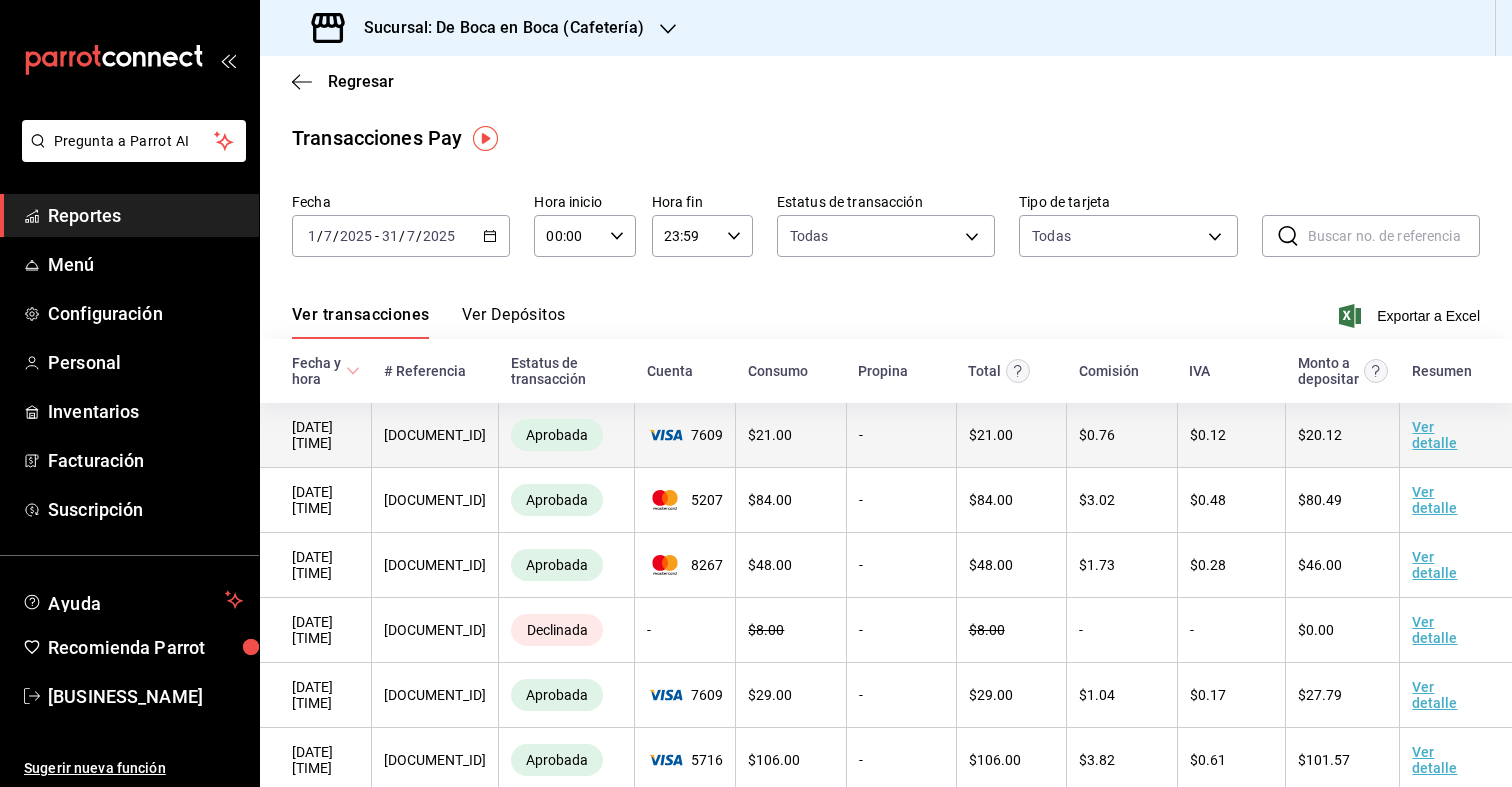 click on "Ver detalle" at bounding box center (1434, 435) 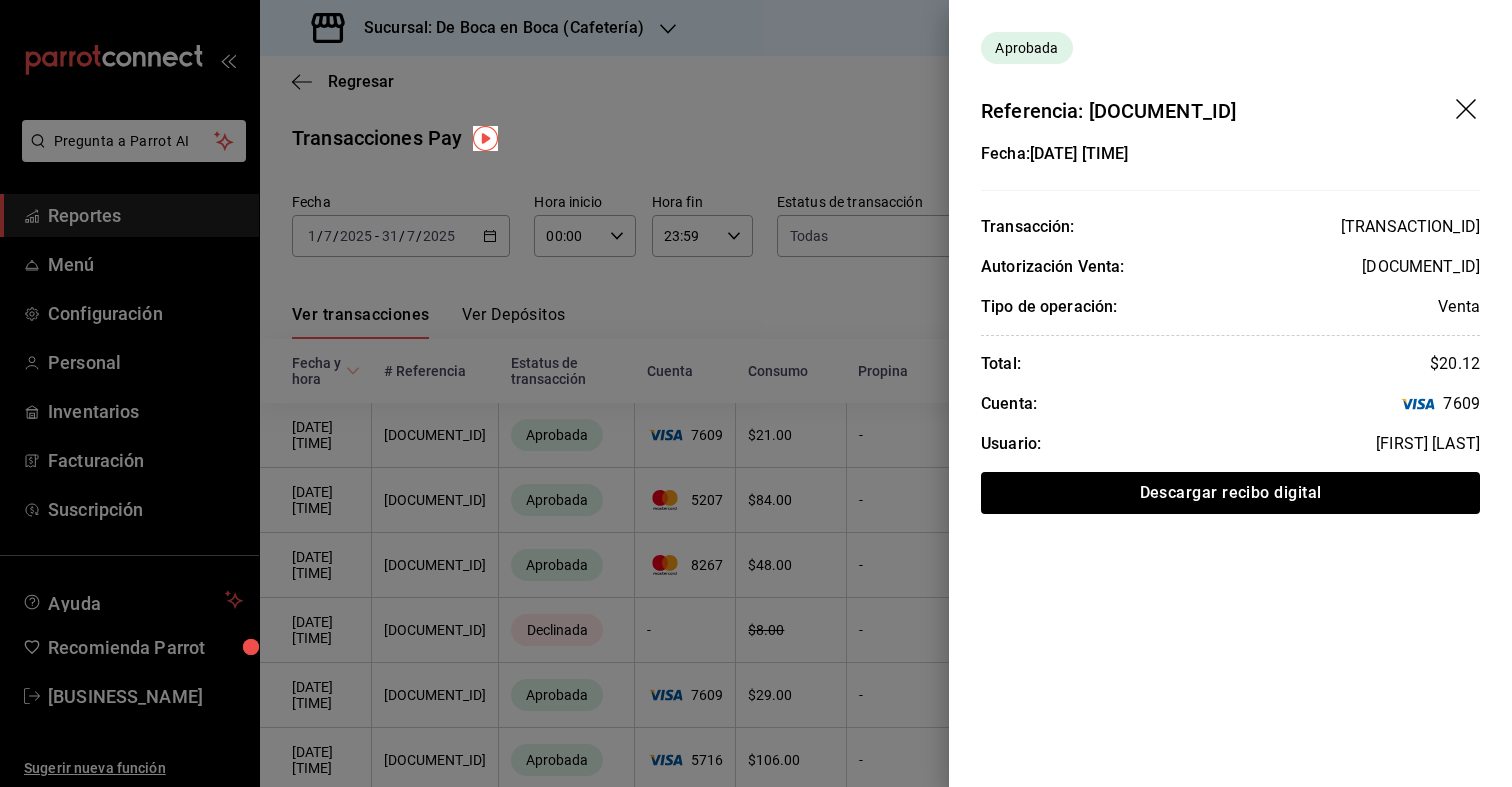 click 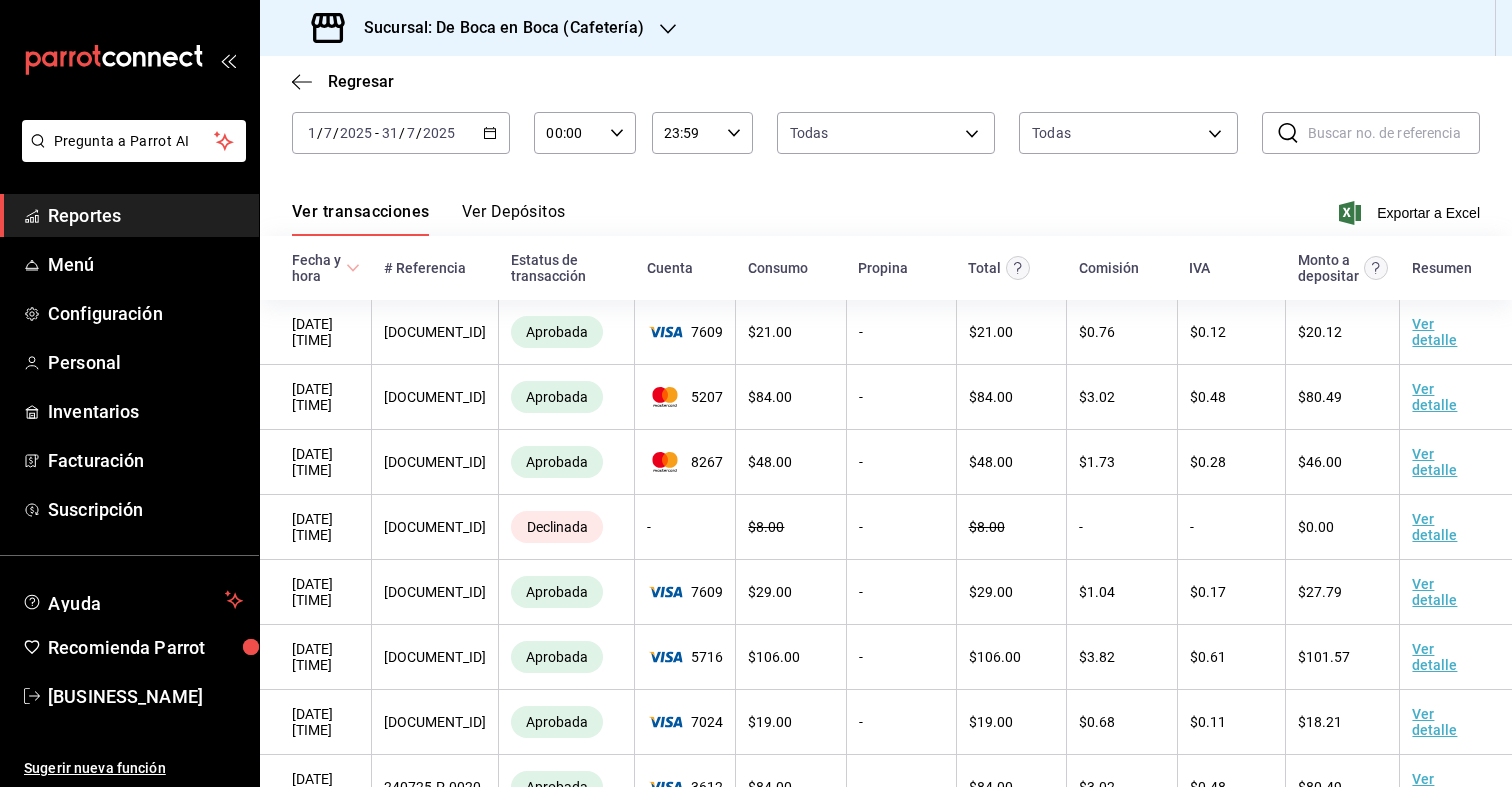 scroll, scrollTop: 0, scrollLeft: 0, axis: both 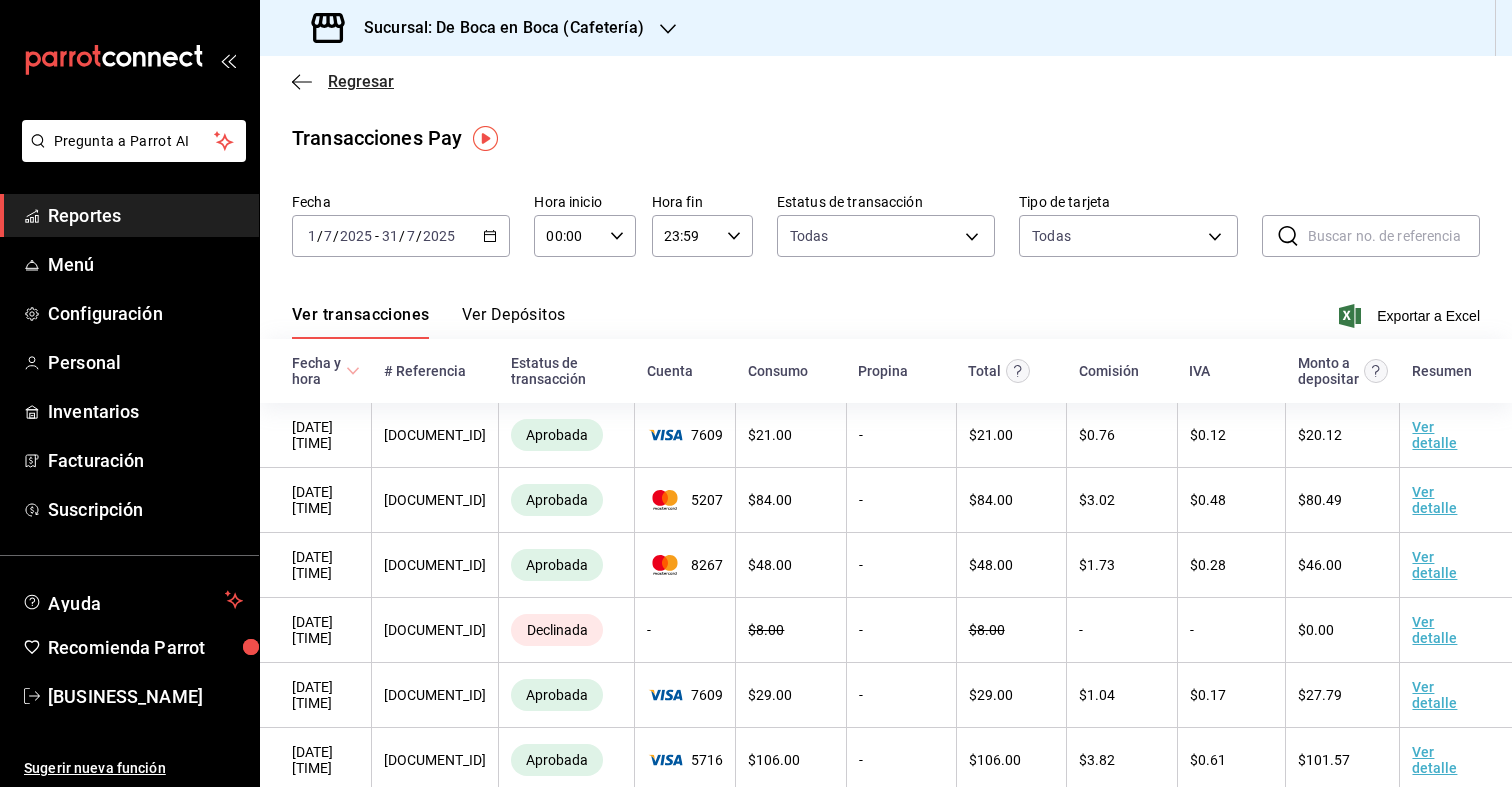 click on "Regresar" at bounding box center [361, 81] 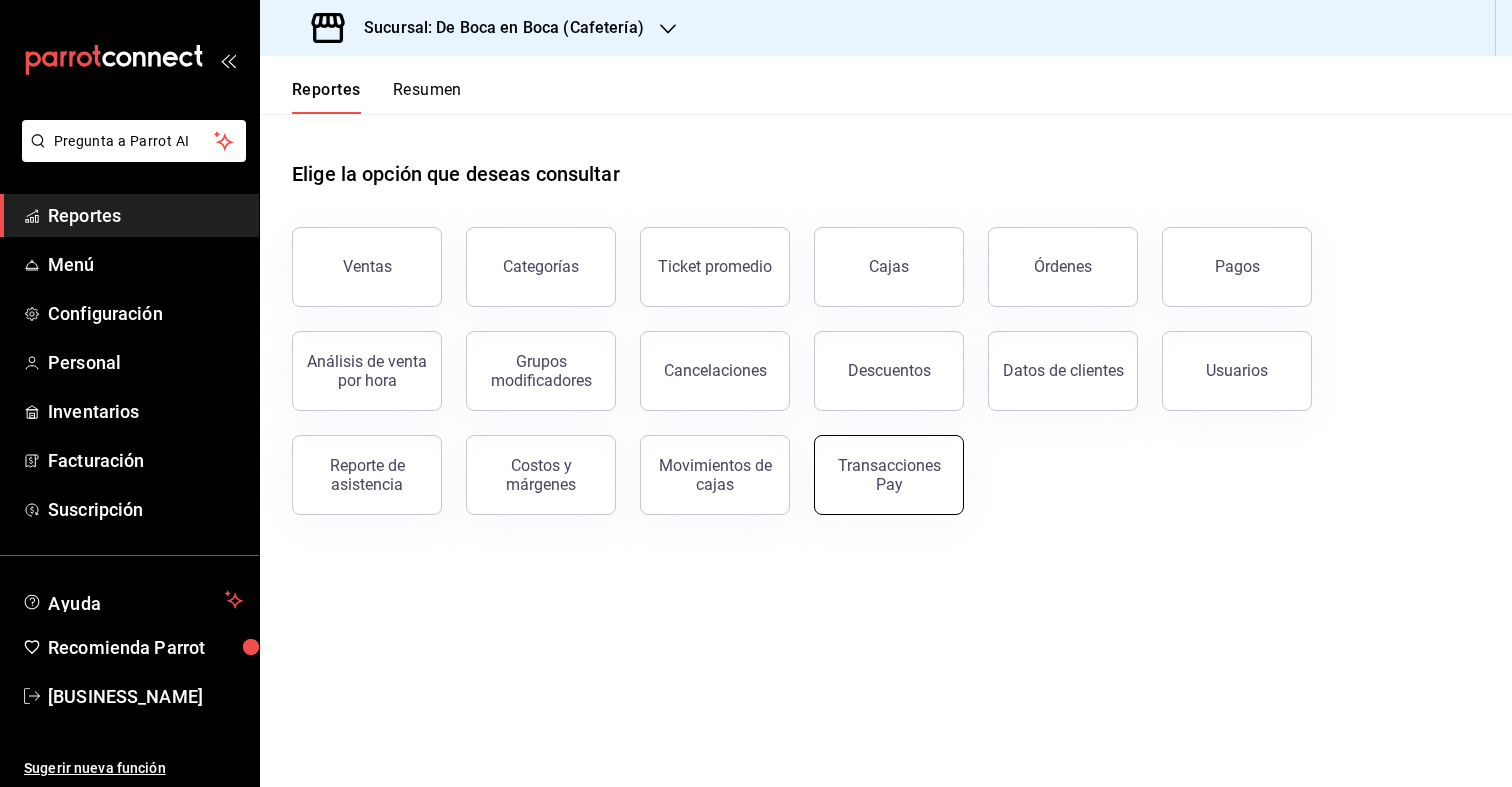 click on "Transacciones Pay" at bounding box center [889, 475] 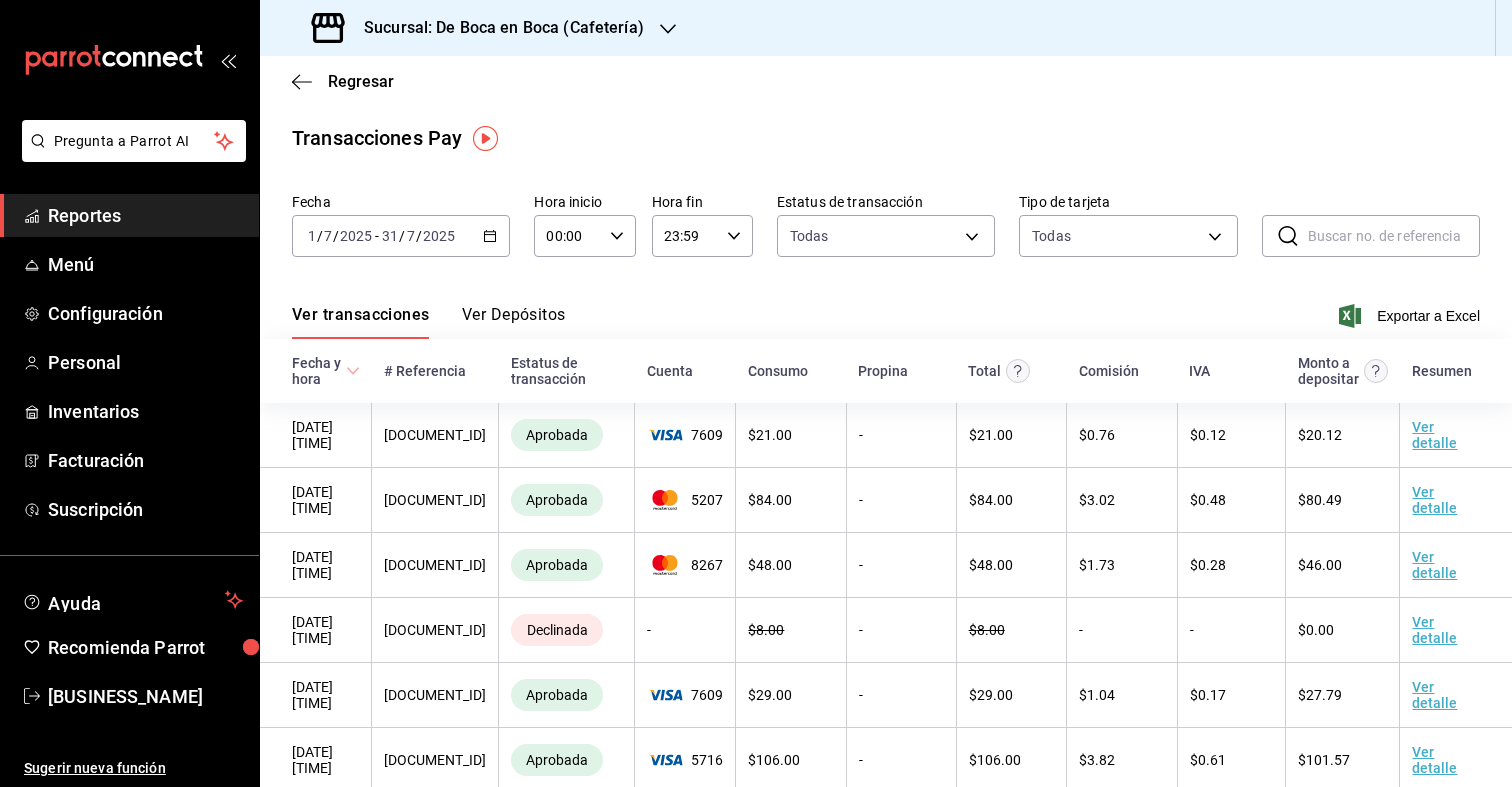 click at bounding box center (485, 138) 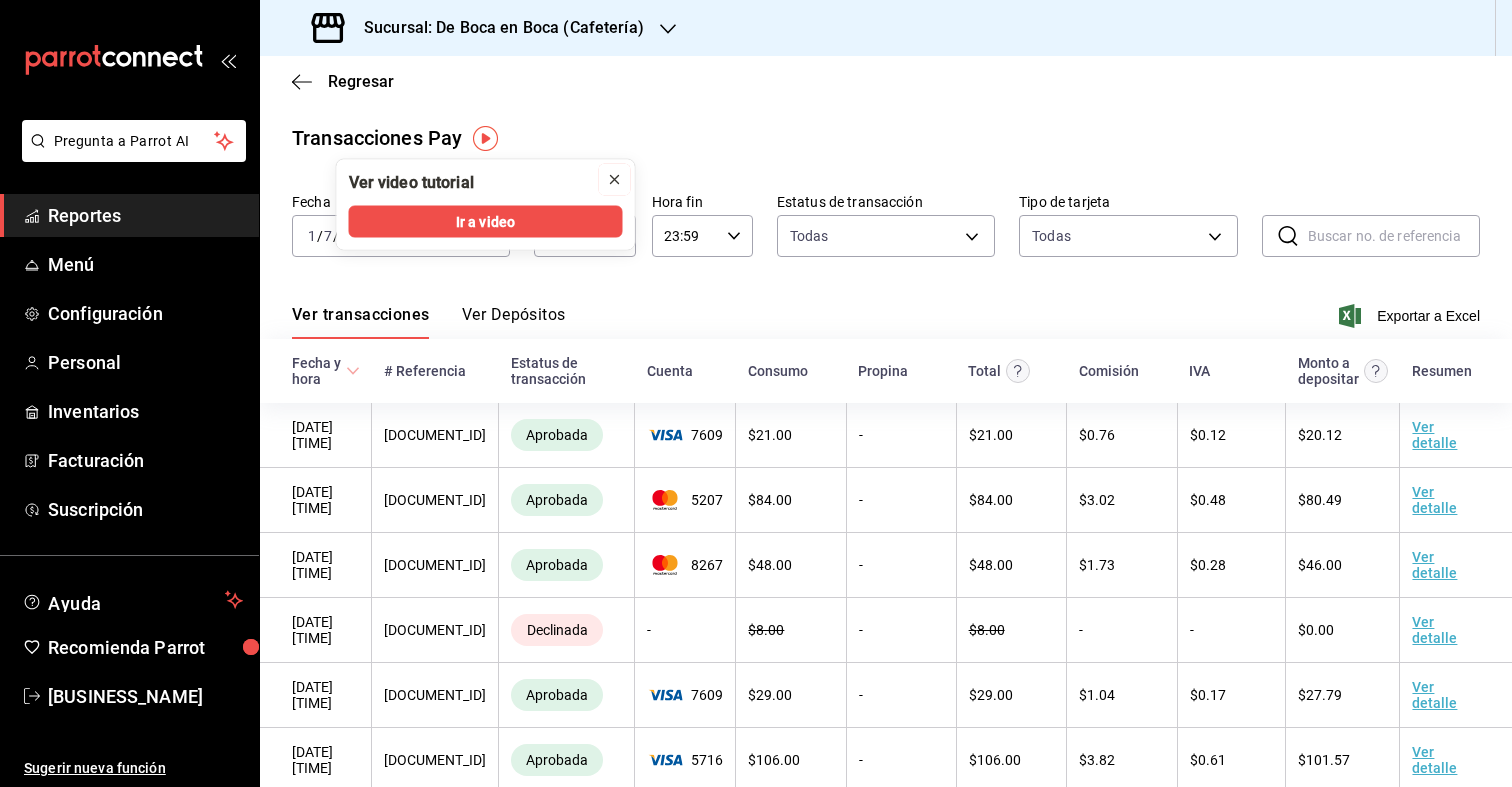click 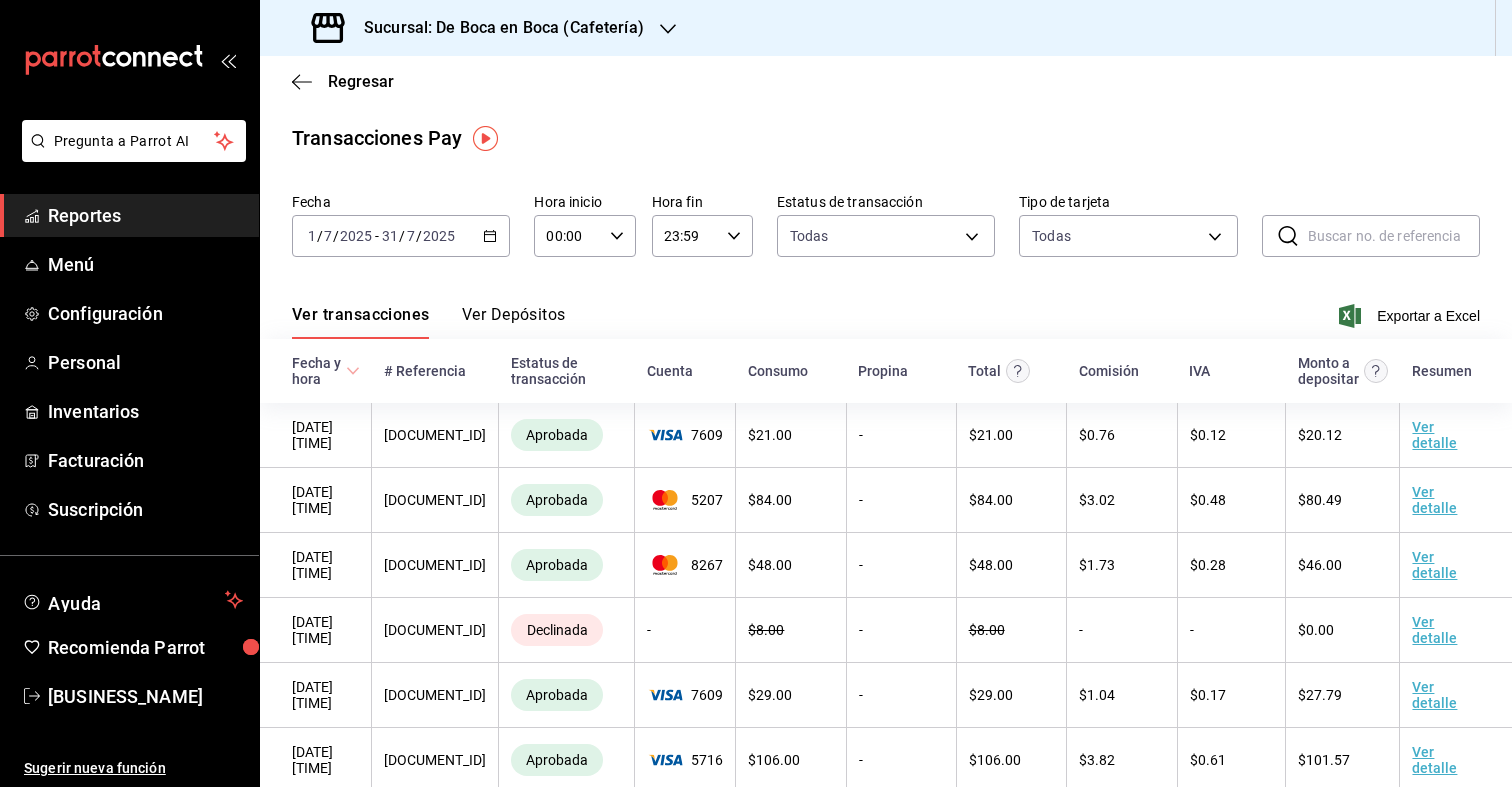 click on "Ver Depósitos" at bounding box center [514, 322] 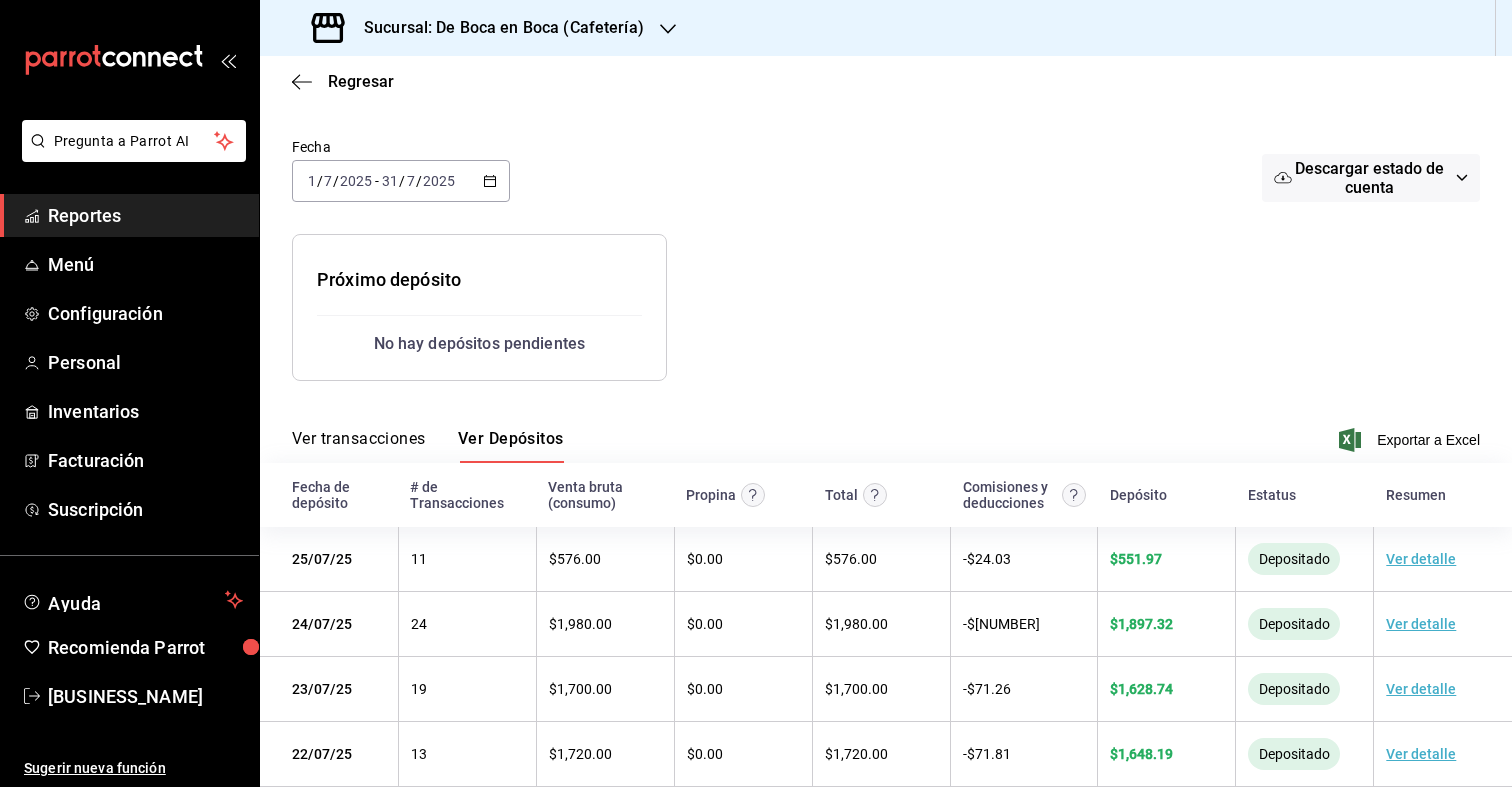 scroll, scrollTop: 102, scrollLeft: 0, axis: vertical 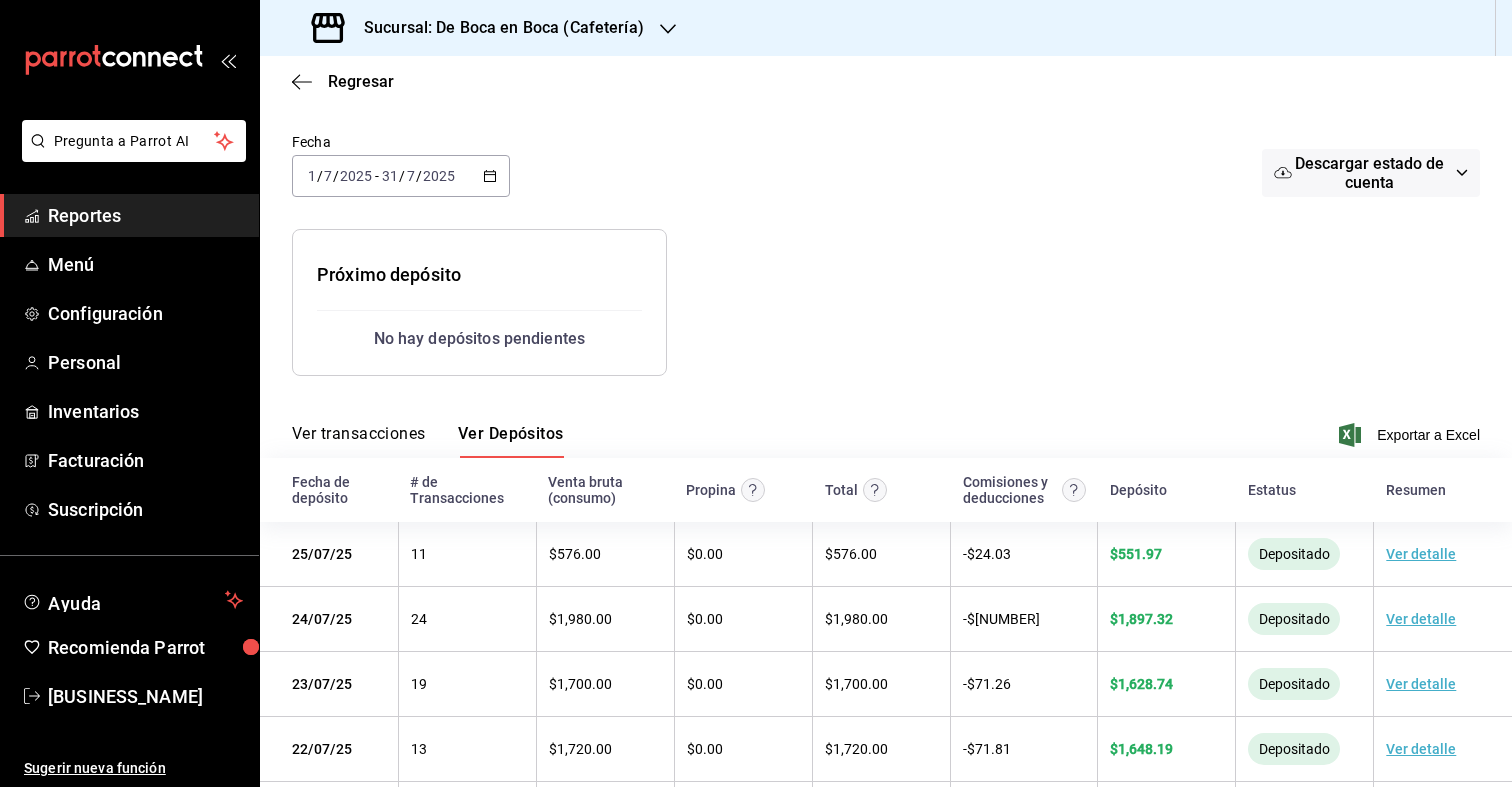 click on "No hay depósitos pendientes" at bounding box center [479, 339] 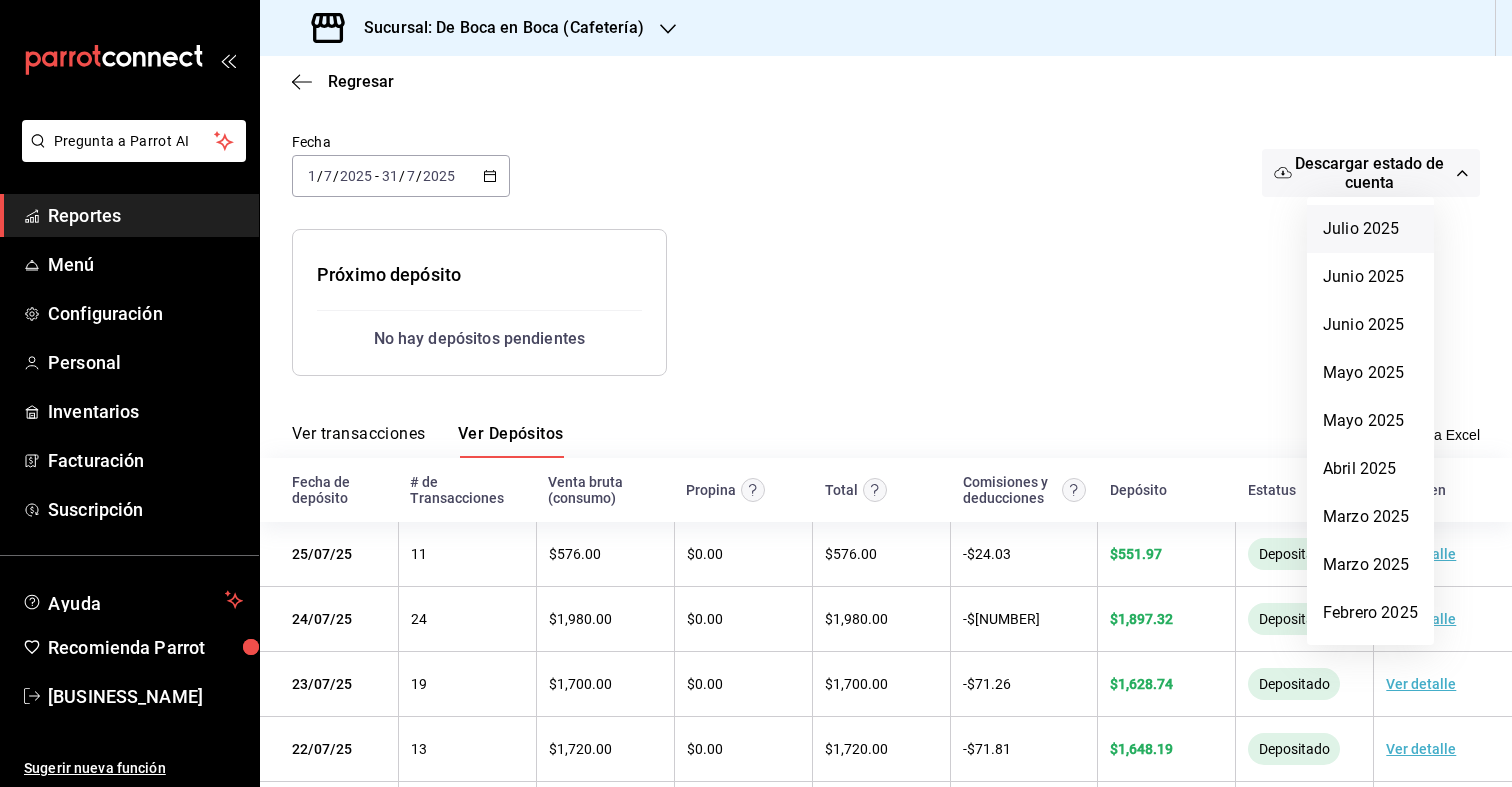 click on "Julio 2025" at bounding box center (1370, 229) 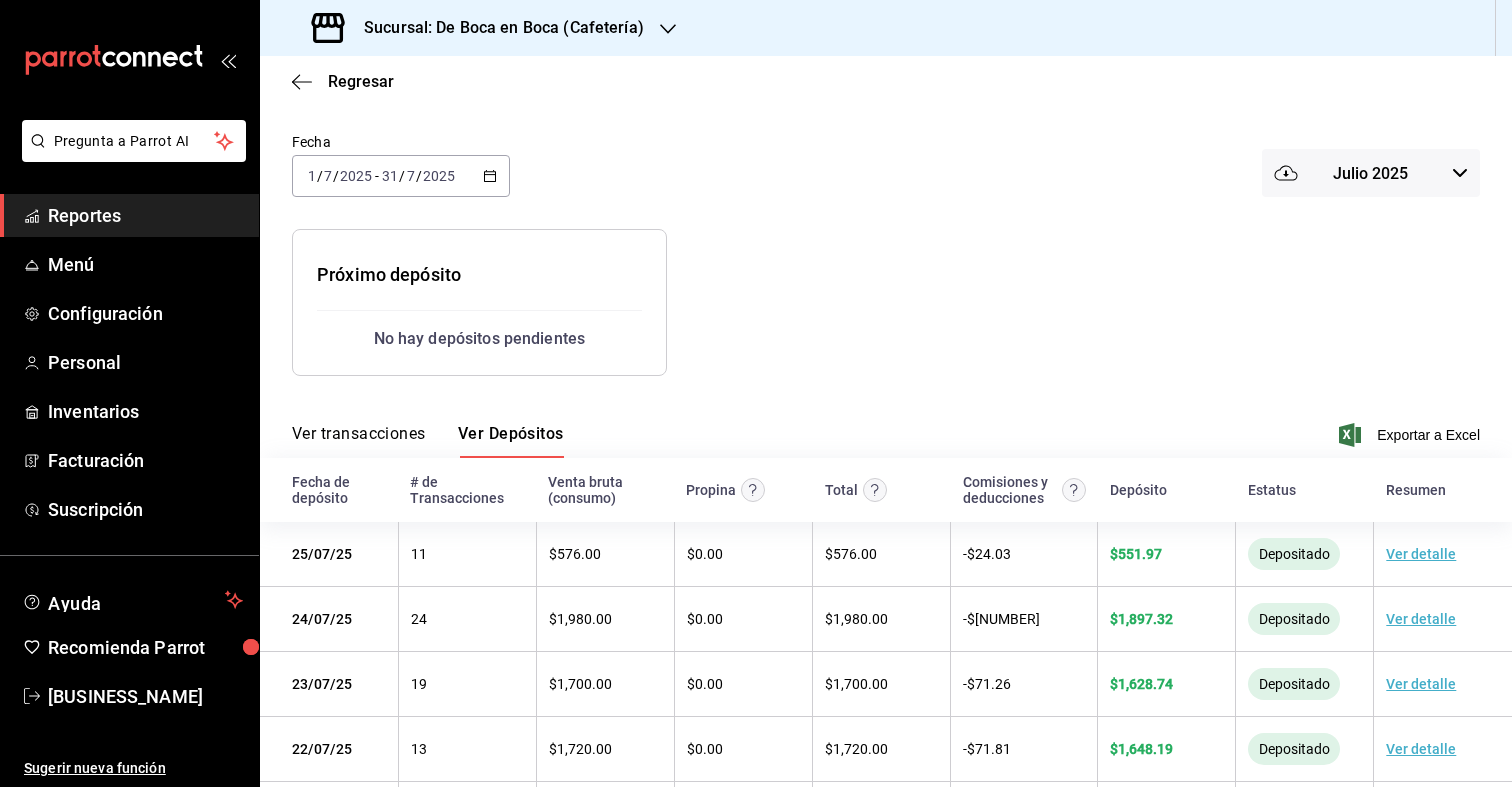 click on "Fecha [DATE] [TIME] / [DATE] - [DATE] [MONTH] [YEAR]" at bounding box center (886, 177) 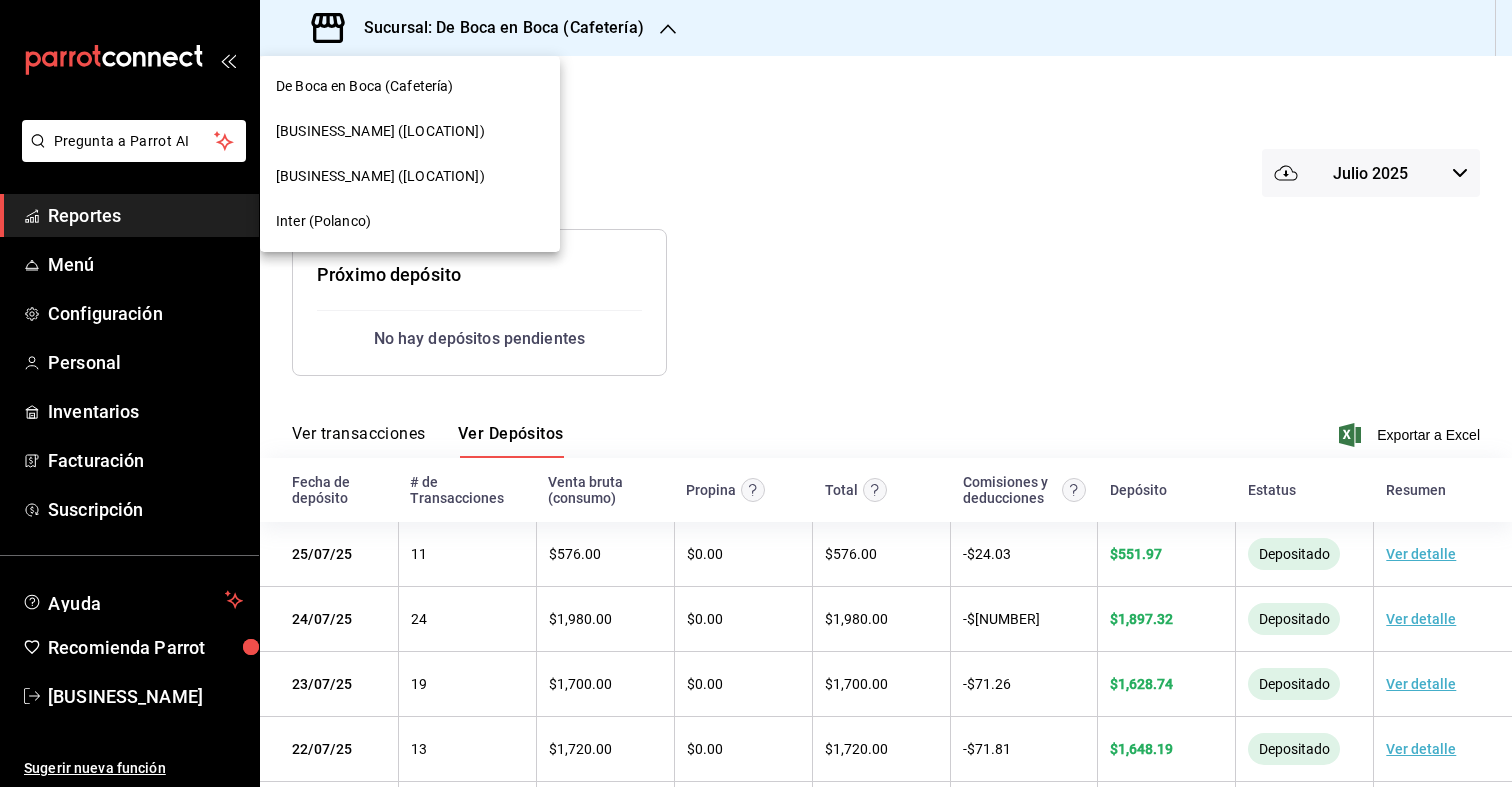 click on "Inter (Polanco)" at bounding box center [410, 221] 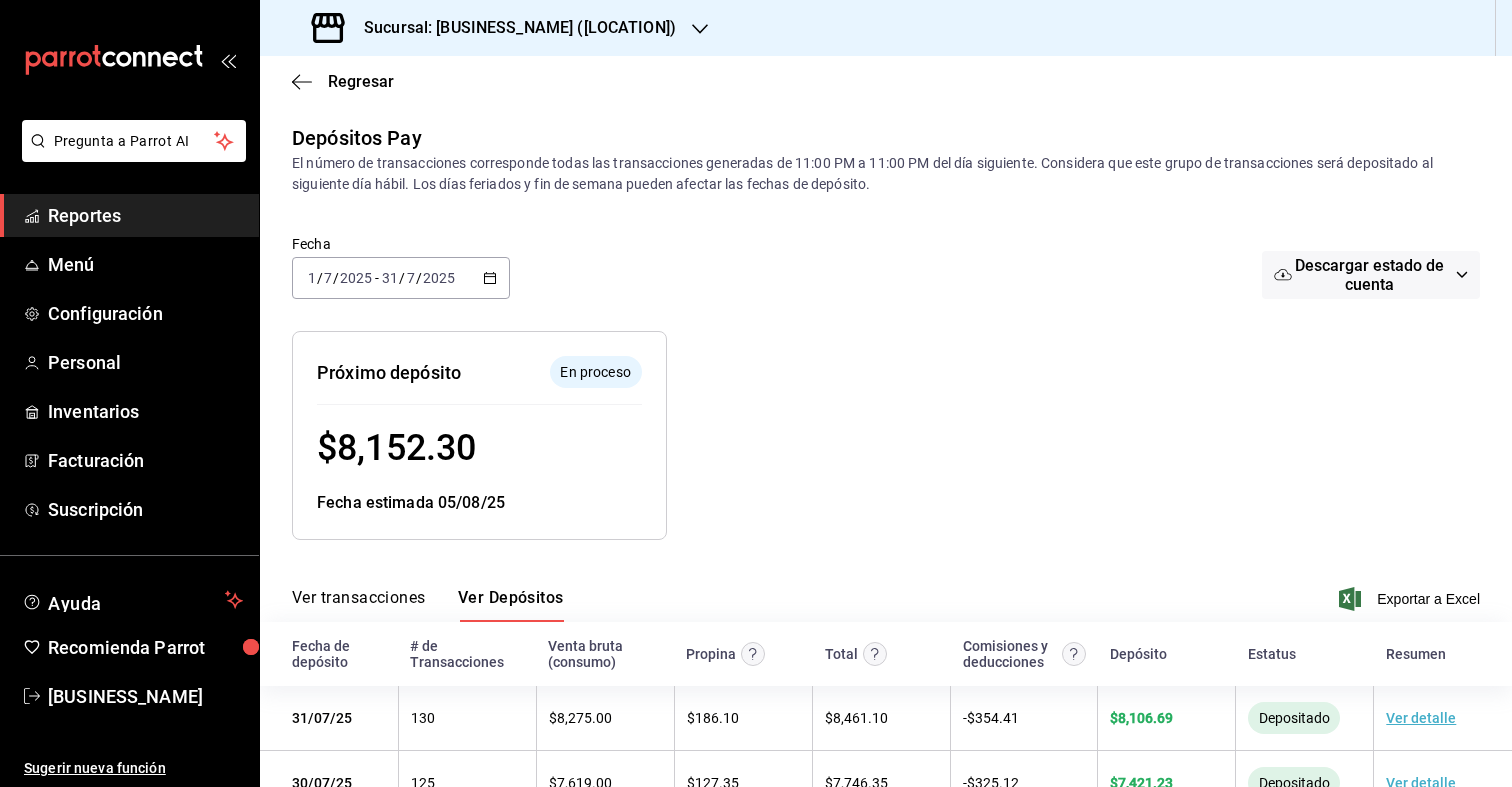 click on "Descargar estado de cuenta" at bounding box center [1371, 275] 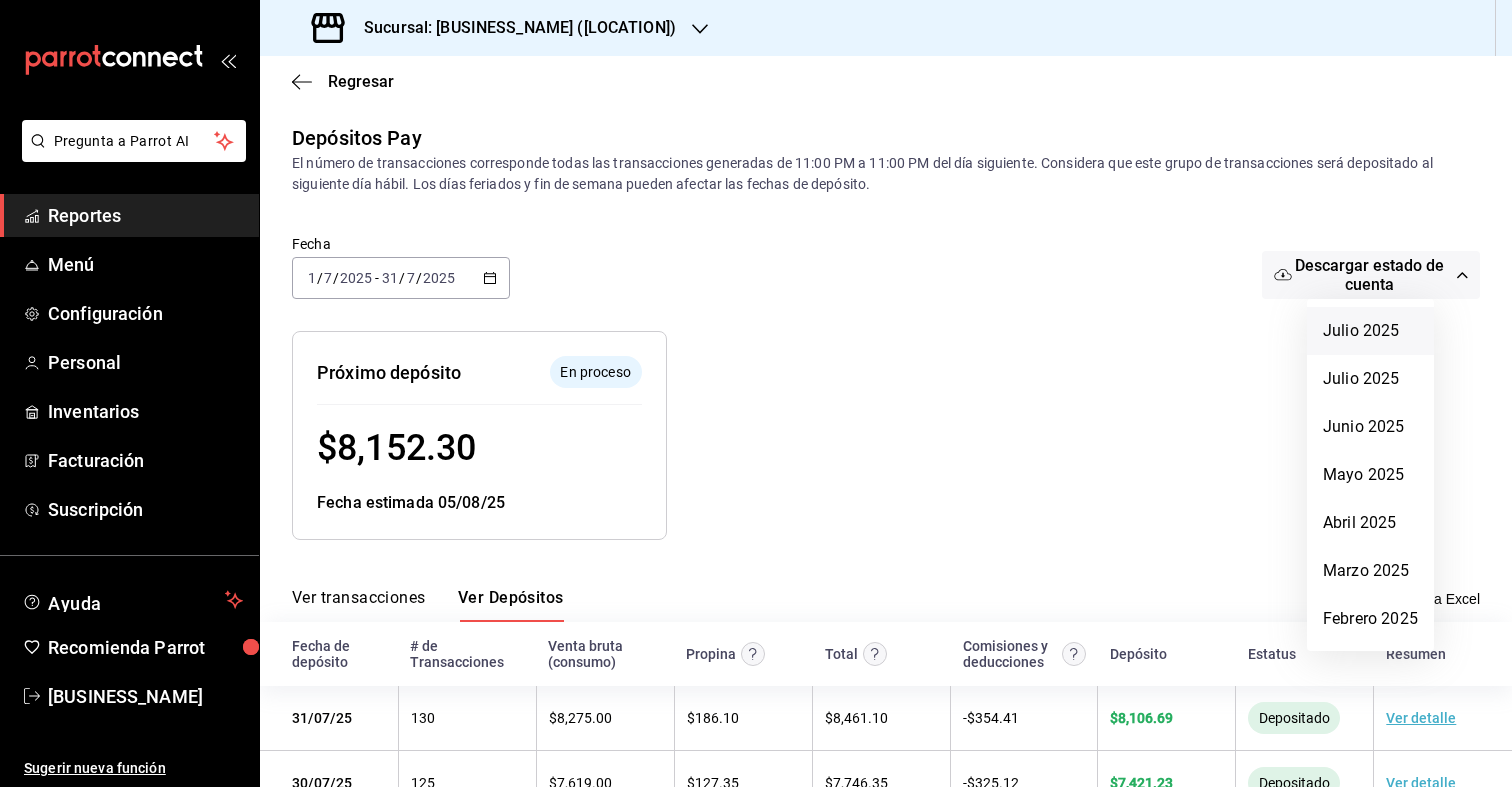 click on "Julio 2025" at bounding box center [1370, 331] 